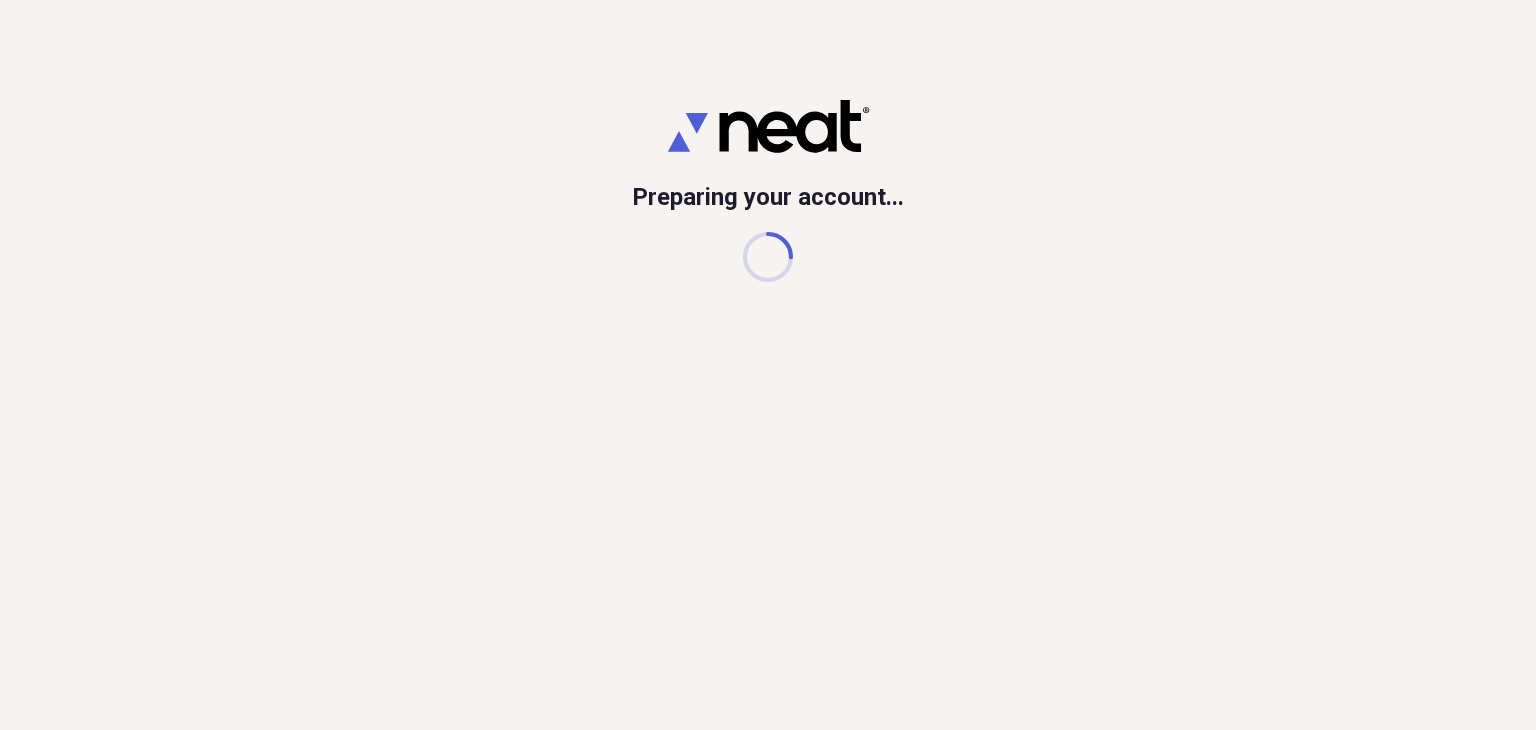 scroll, scrollTop: 0, scrollLeft: 0, axis: both 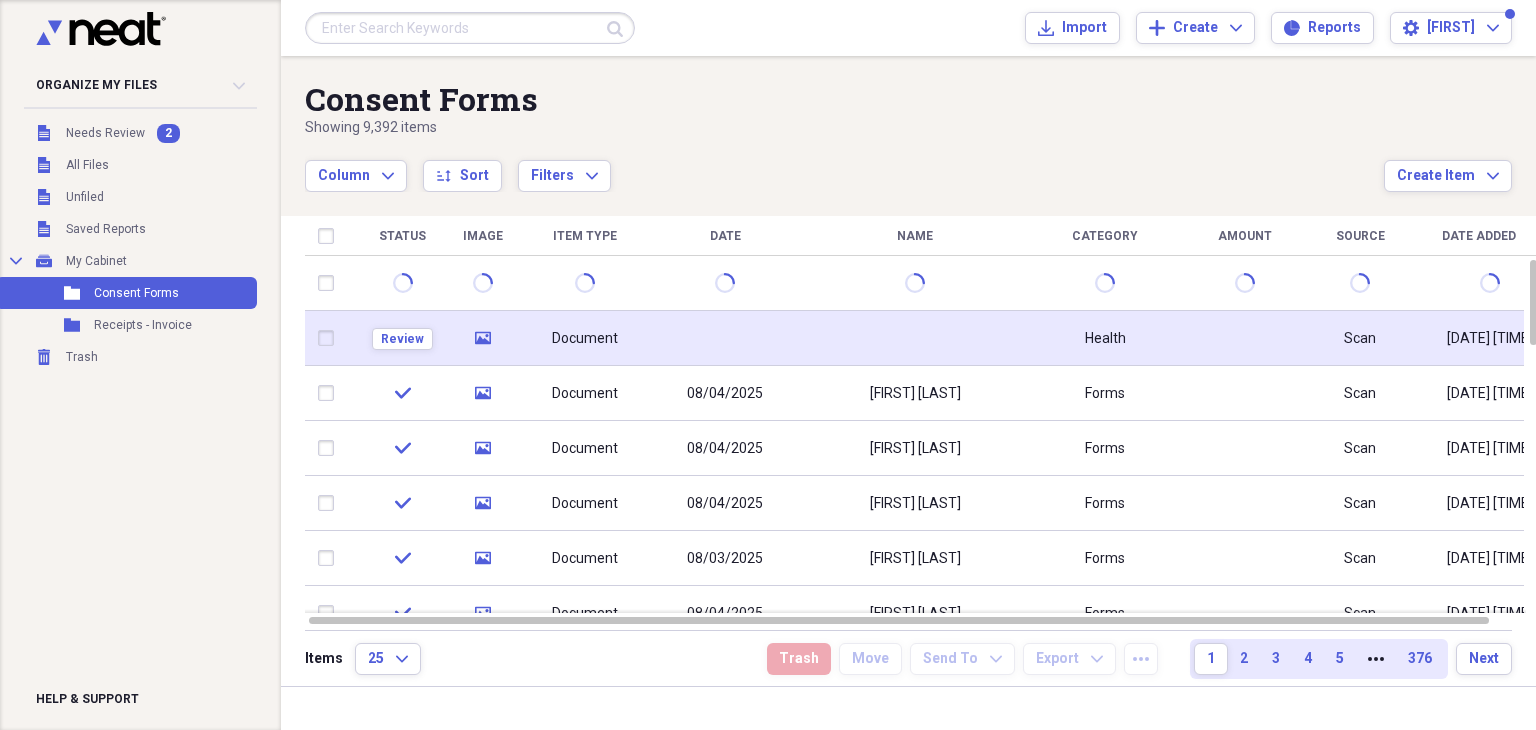 click at bounding box center (725, 338) 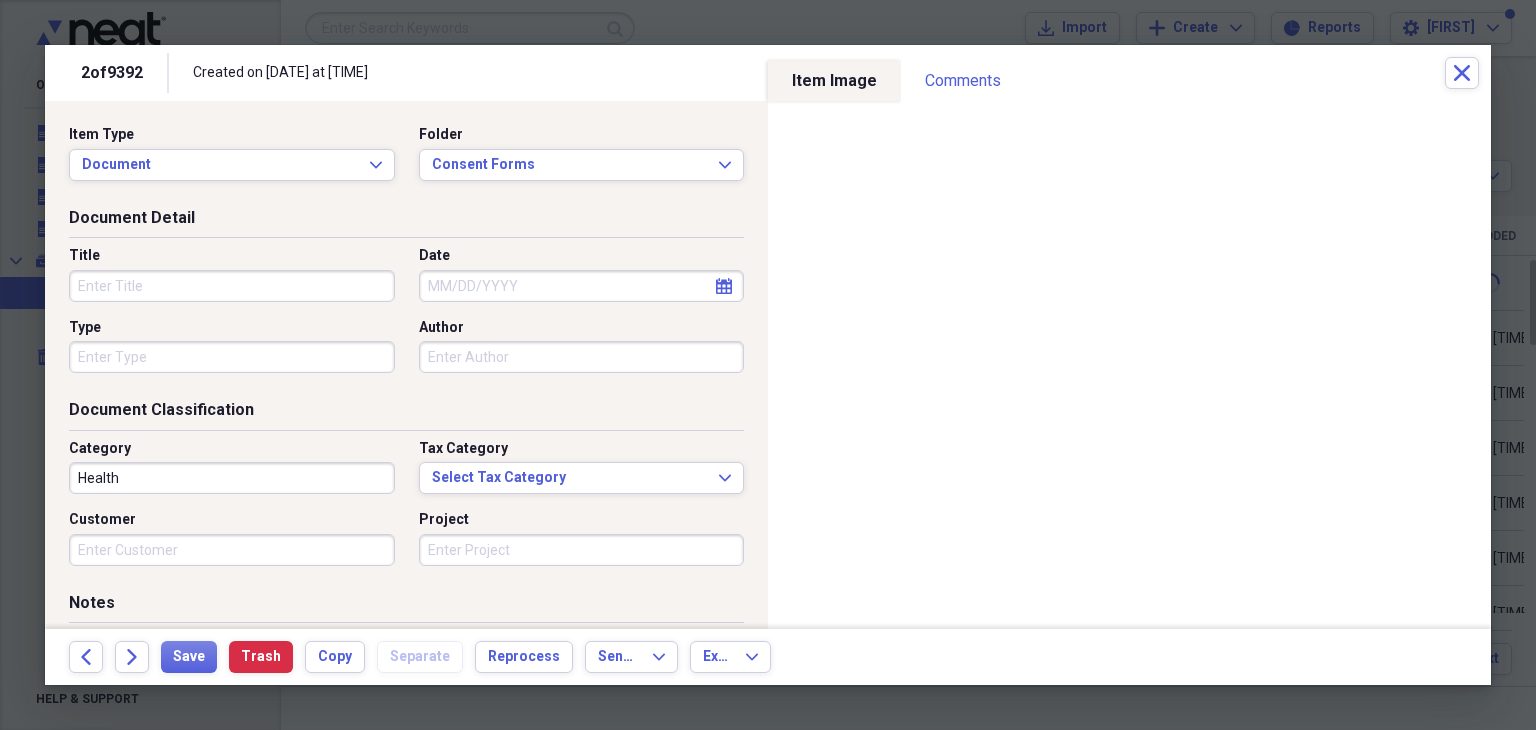 click on "Title" at bounding box center [232, 286] 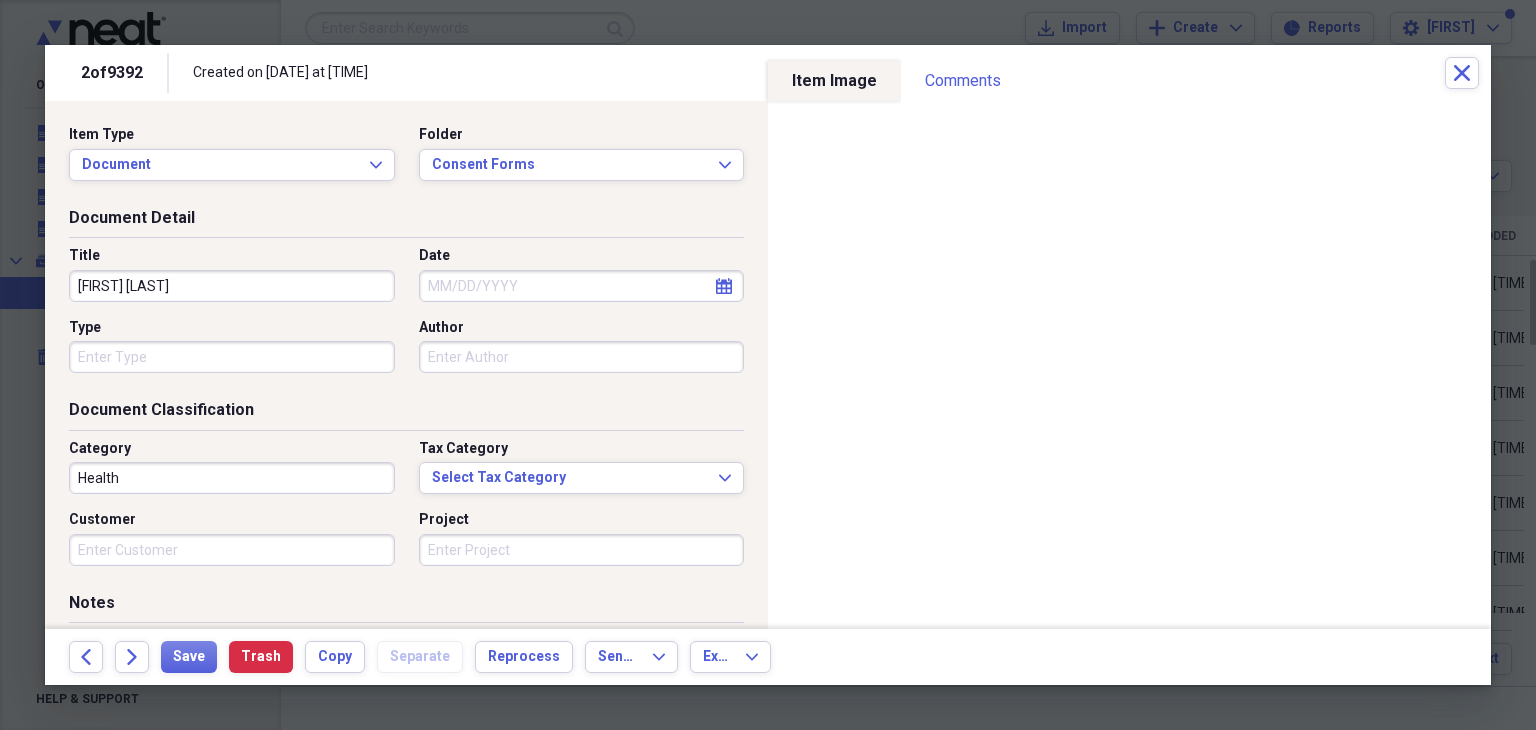 type on "[FIRST] [LAST]" 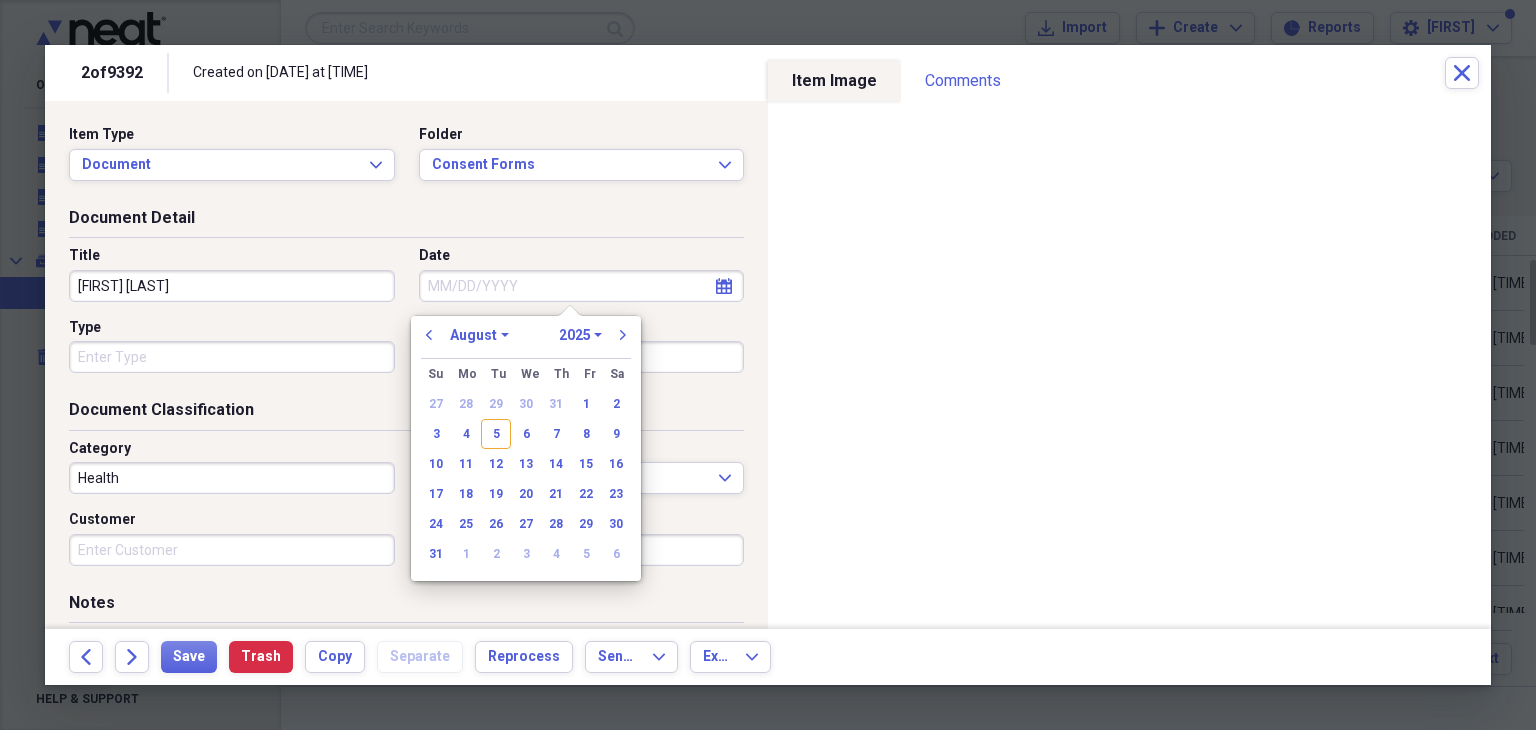 click on "Date" at bounding box center (582, 286) 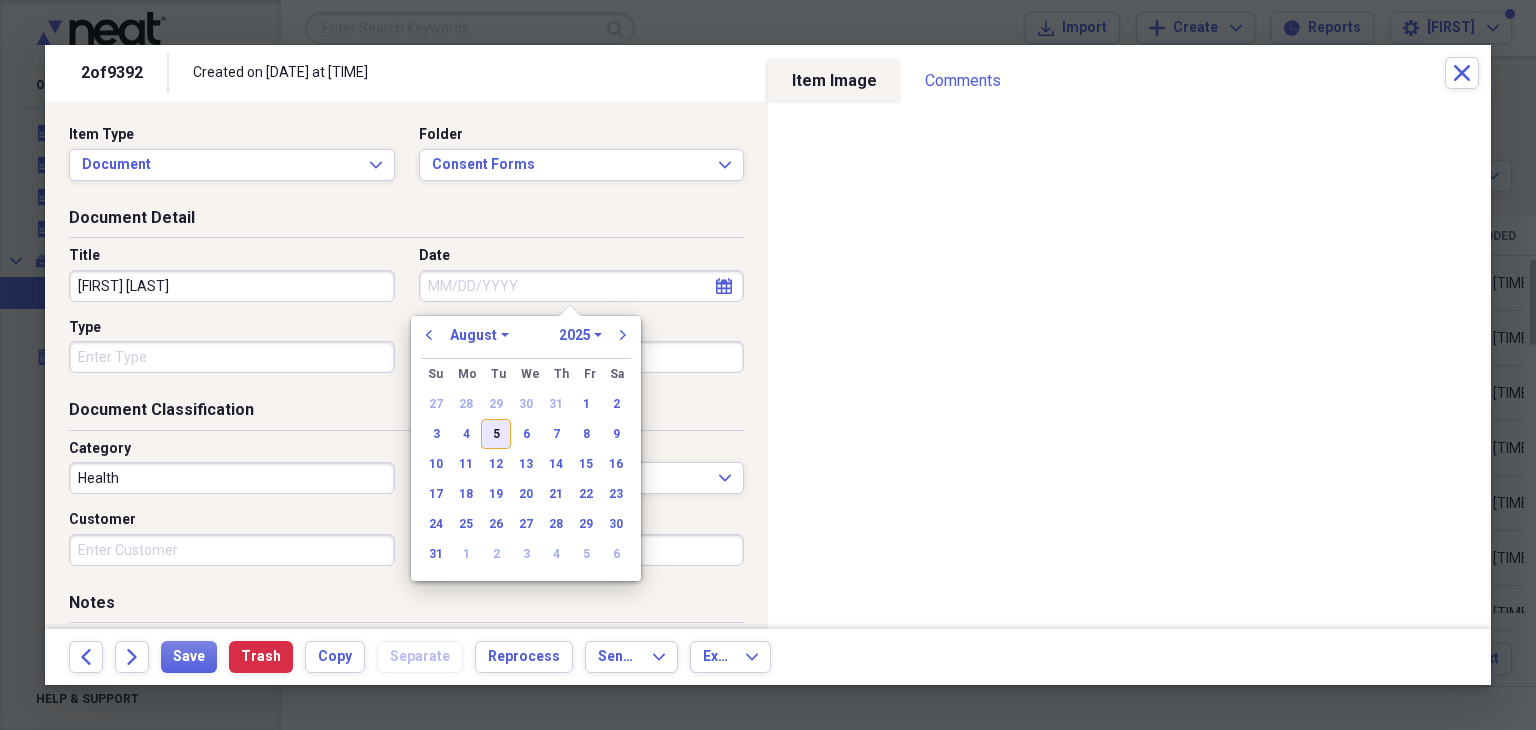 click on "5" at bounding box center (496, 434) 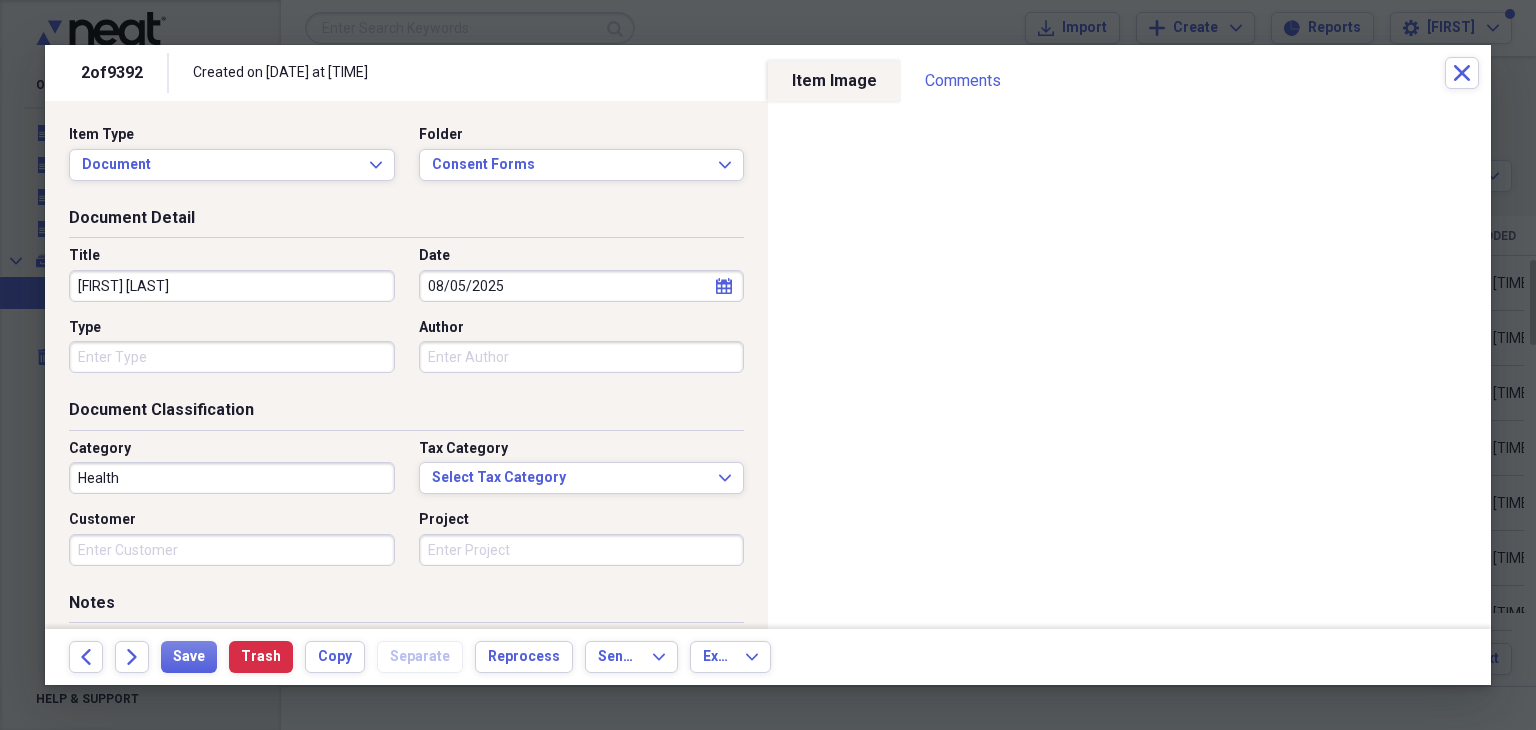 click on "Type" at bounding box center (232, 357) 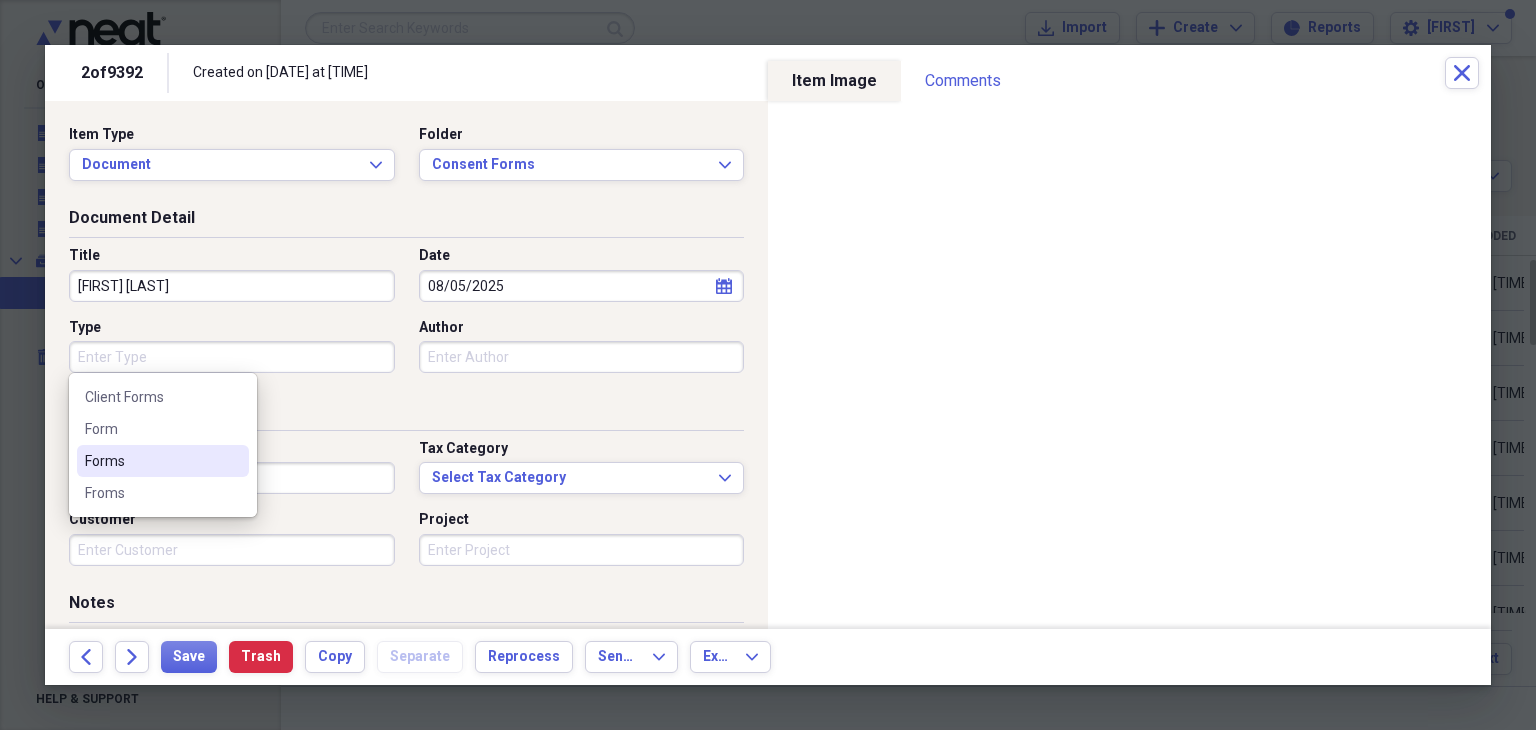 click on "Forms" at bounding box center (151, 461) 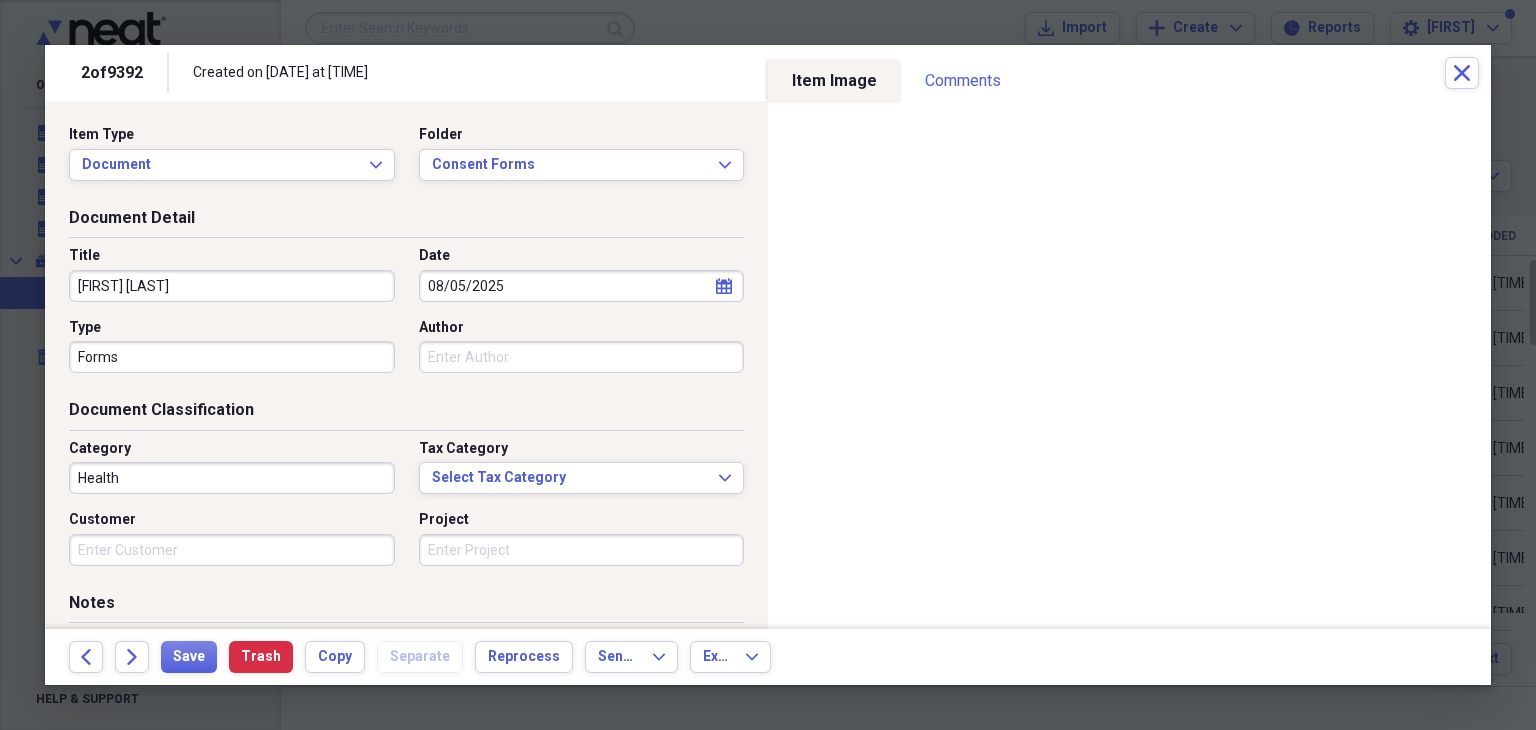 click on "Health" at bounding box center (232, 478) 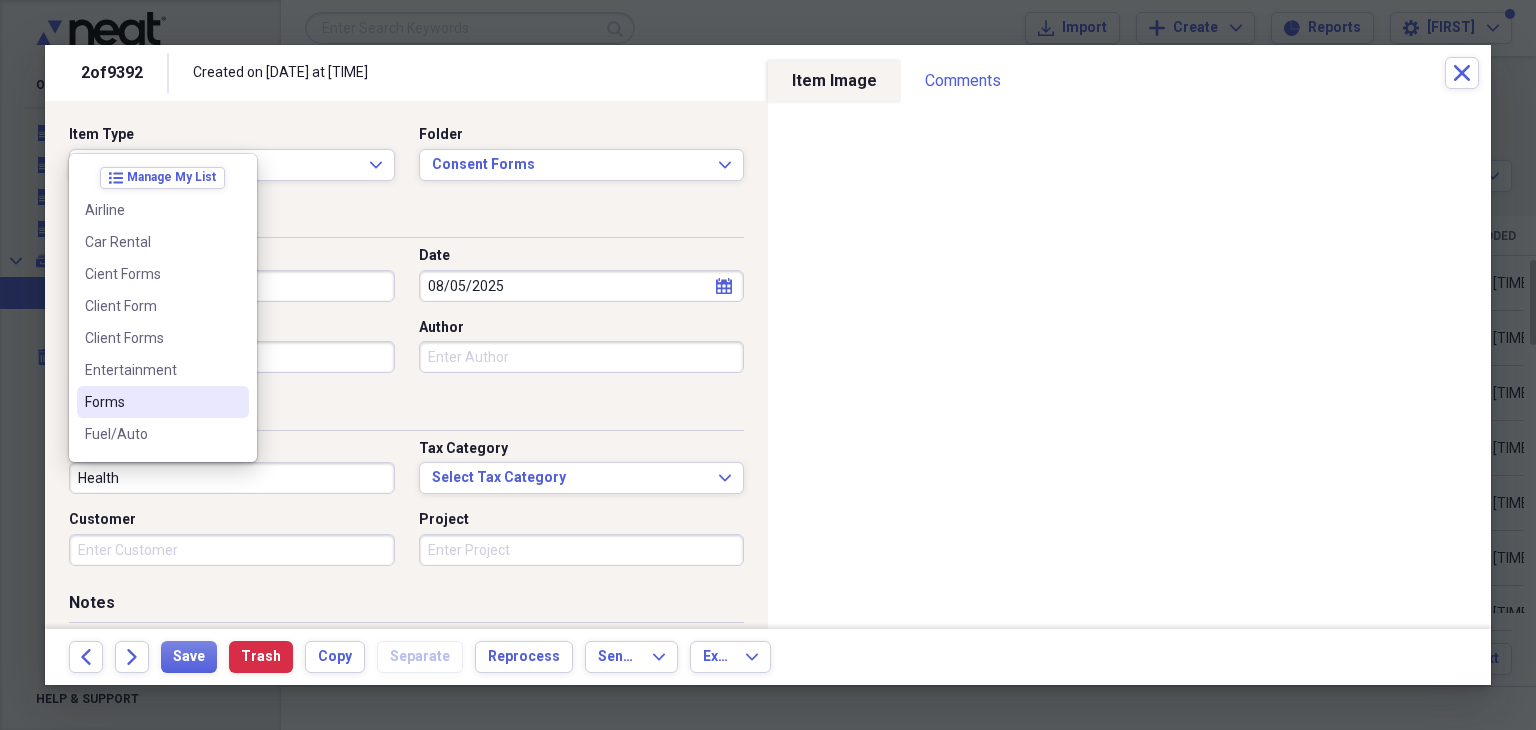 click on "Forms" at bounding box center (151, 402) 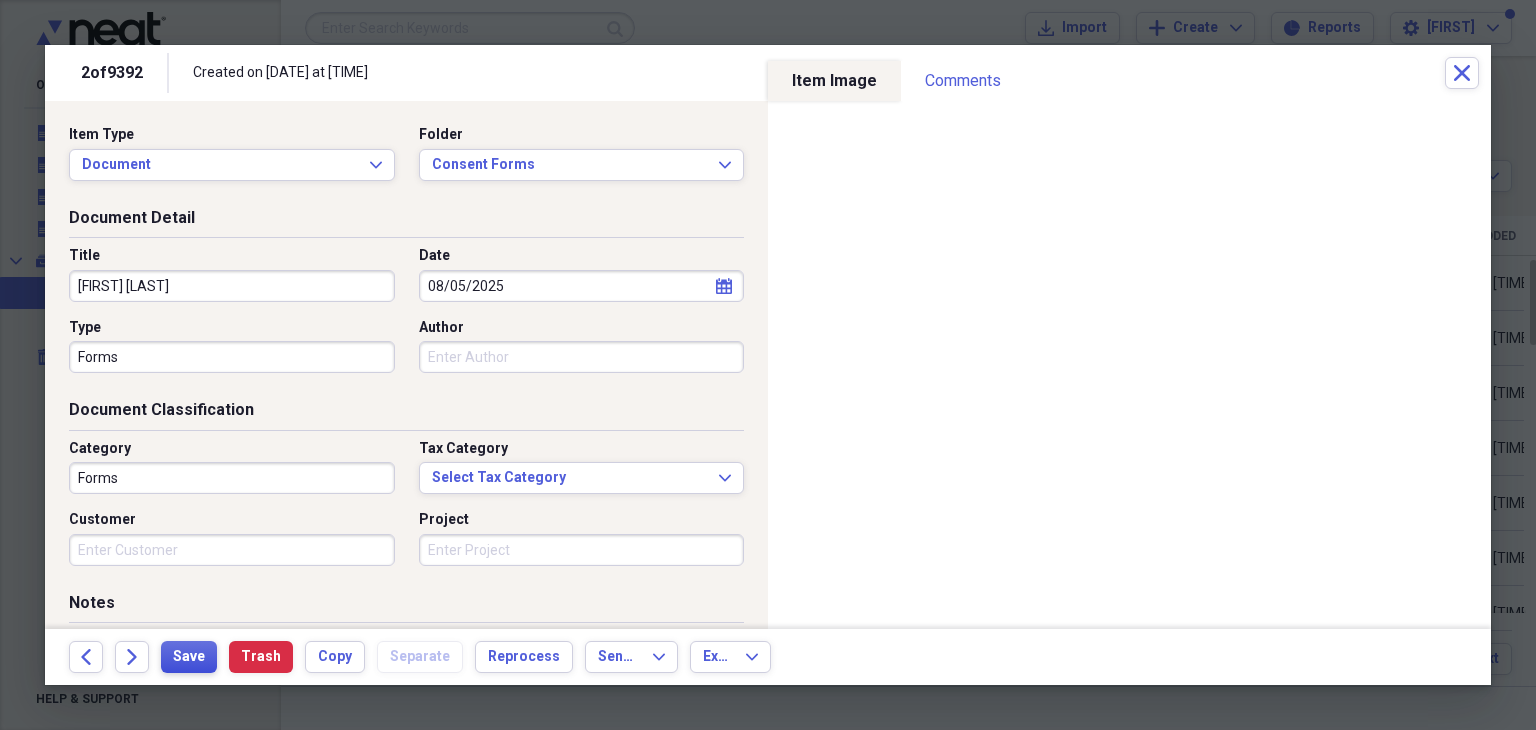 click on "Save" at bounding box center (189, 657) 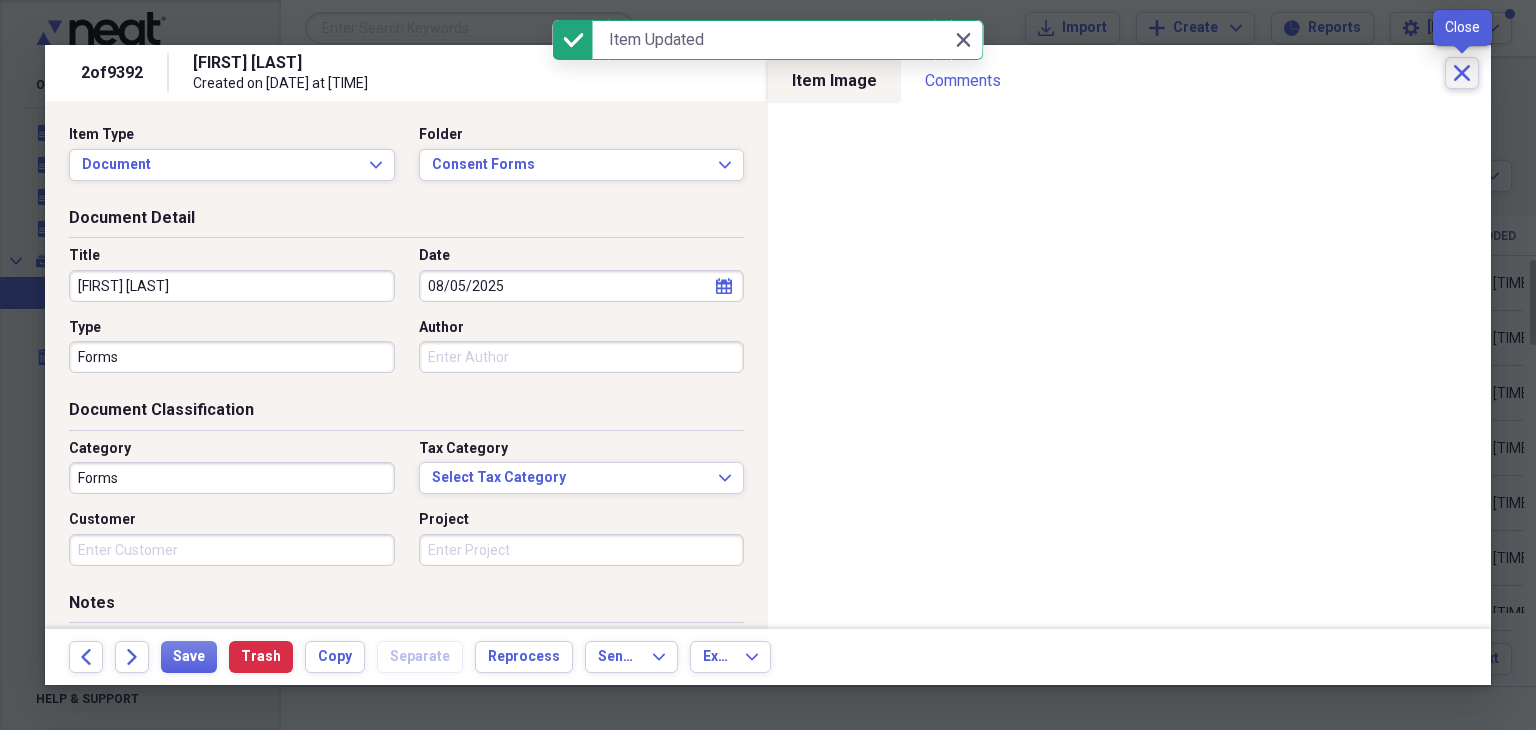 click on "Close" 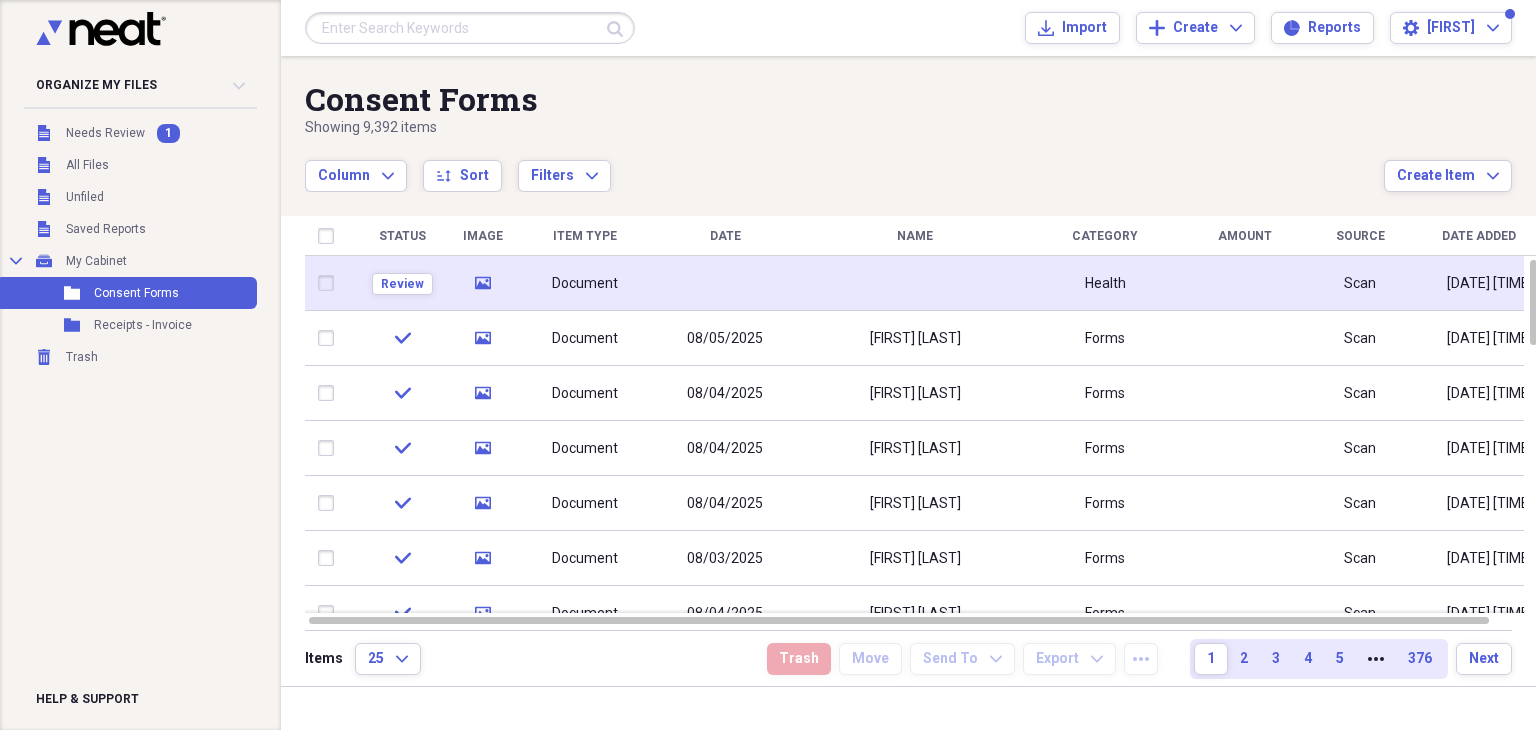 click at bounding box center (725, 283) 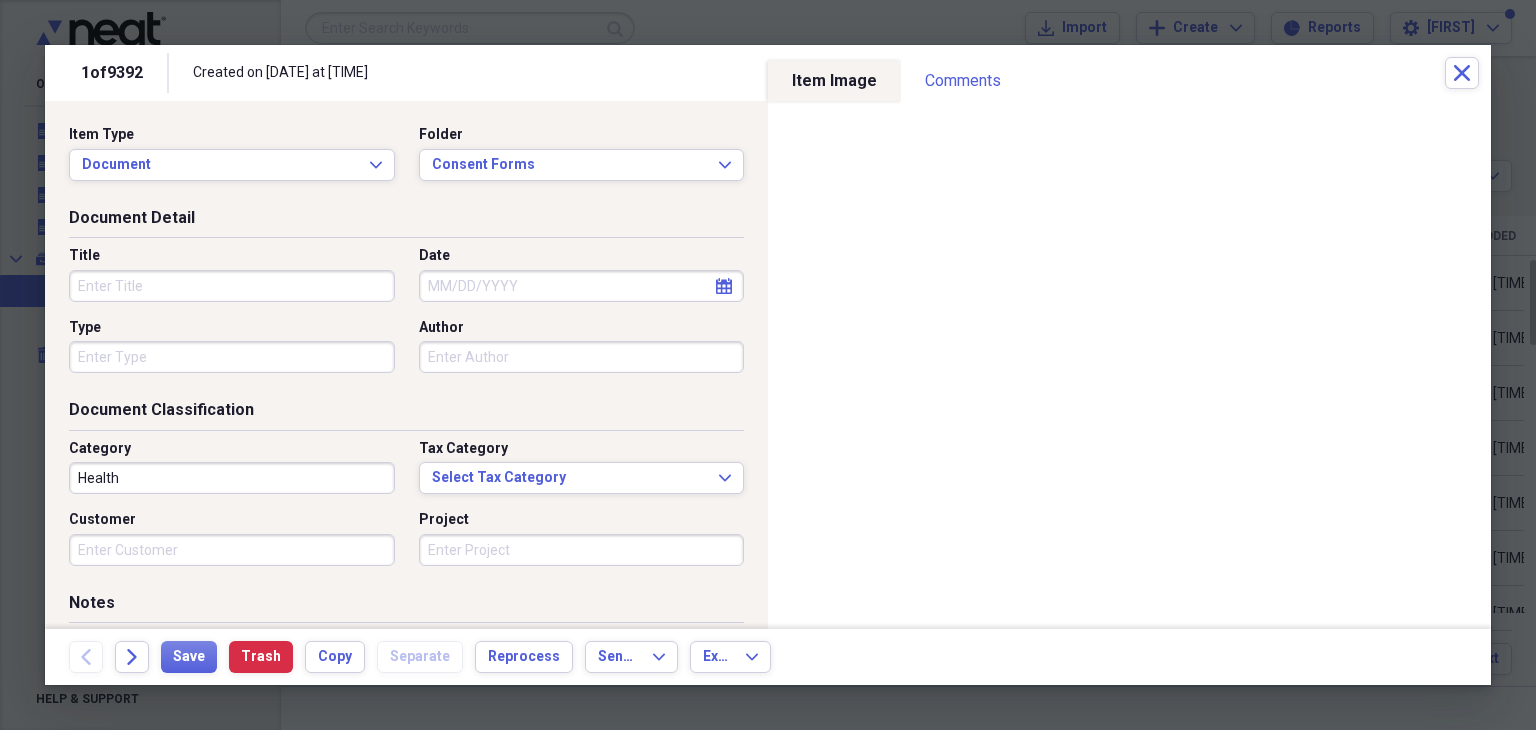 click on "Title" at bounding box center (232, 286) 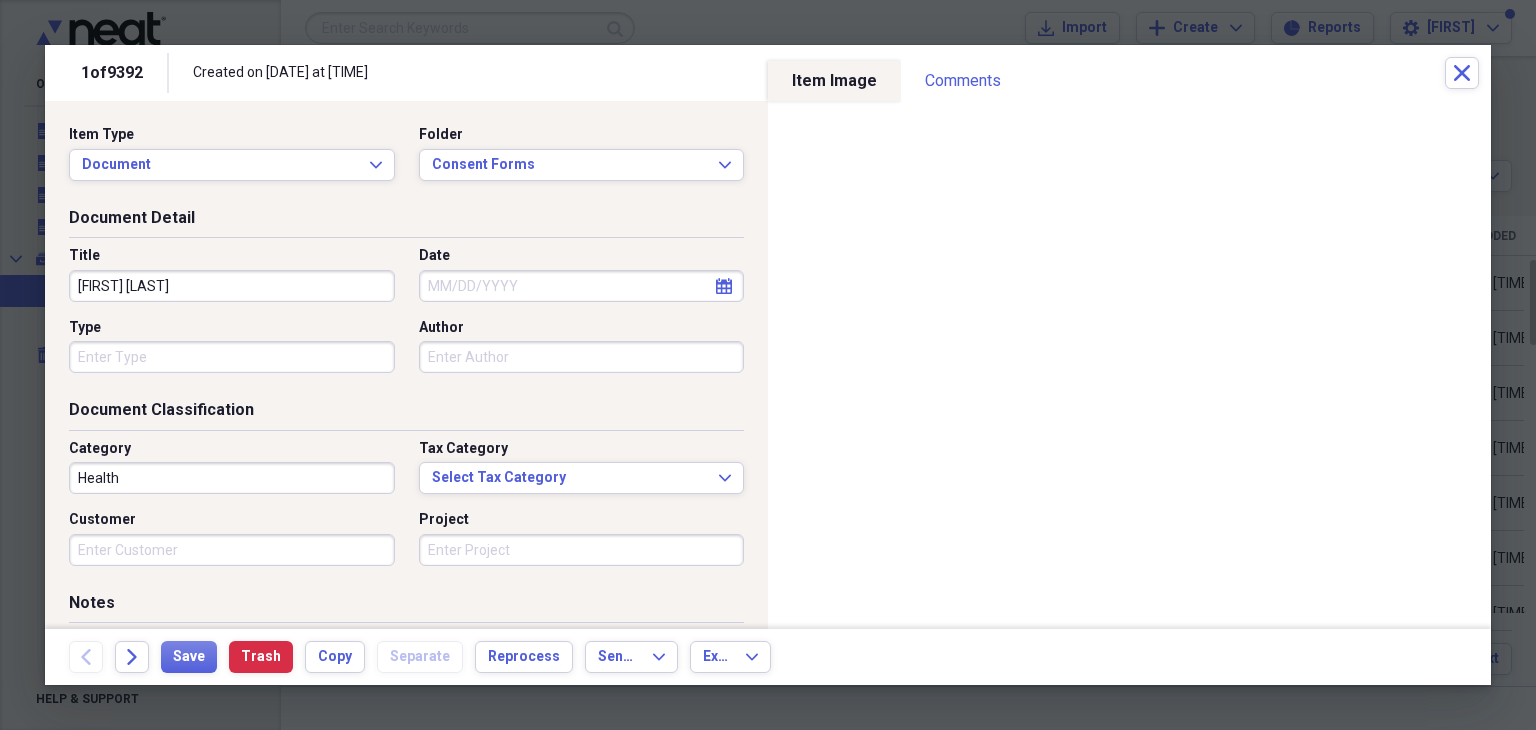 type on "[FIRST] [LAST]" 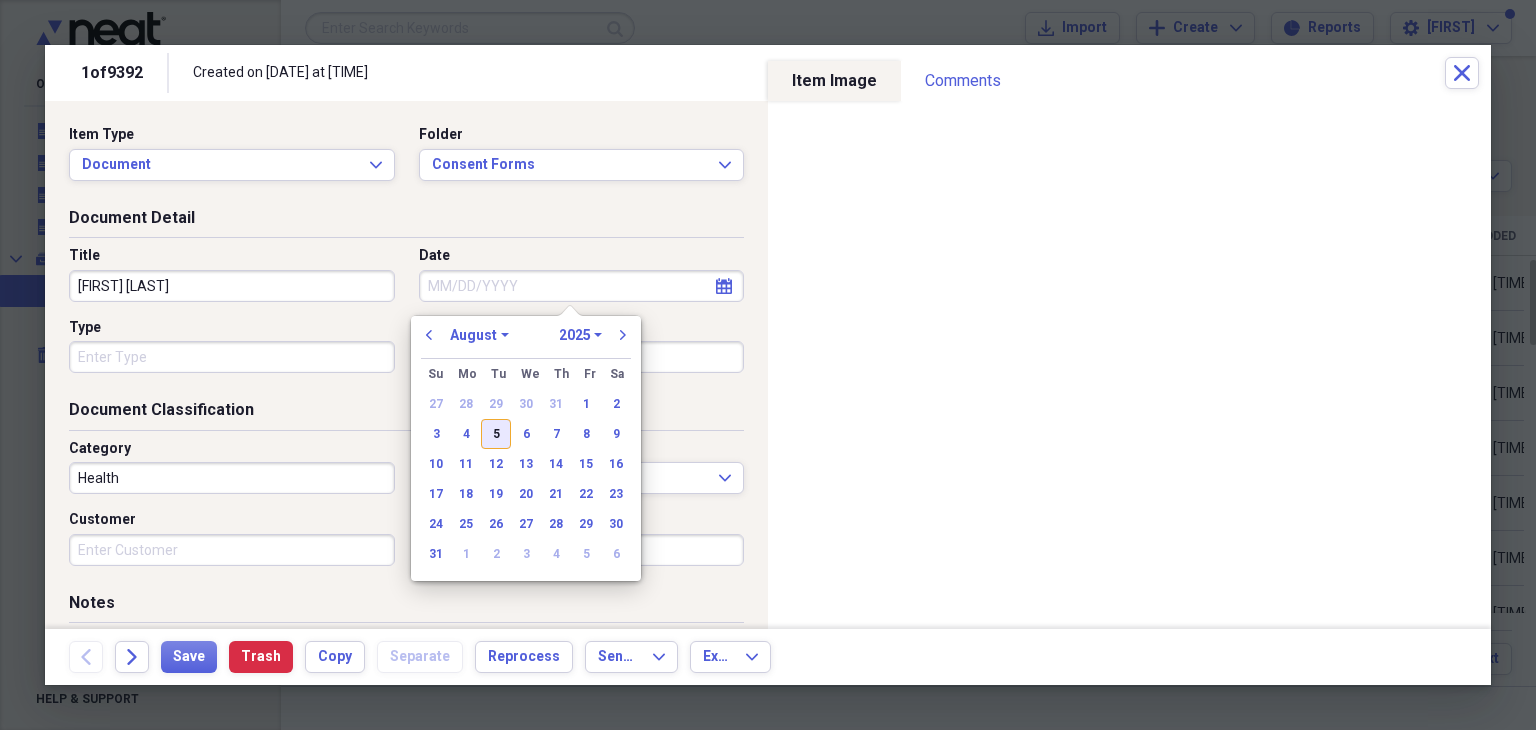 click on "5" at bounding box center (496, 434) 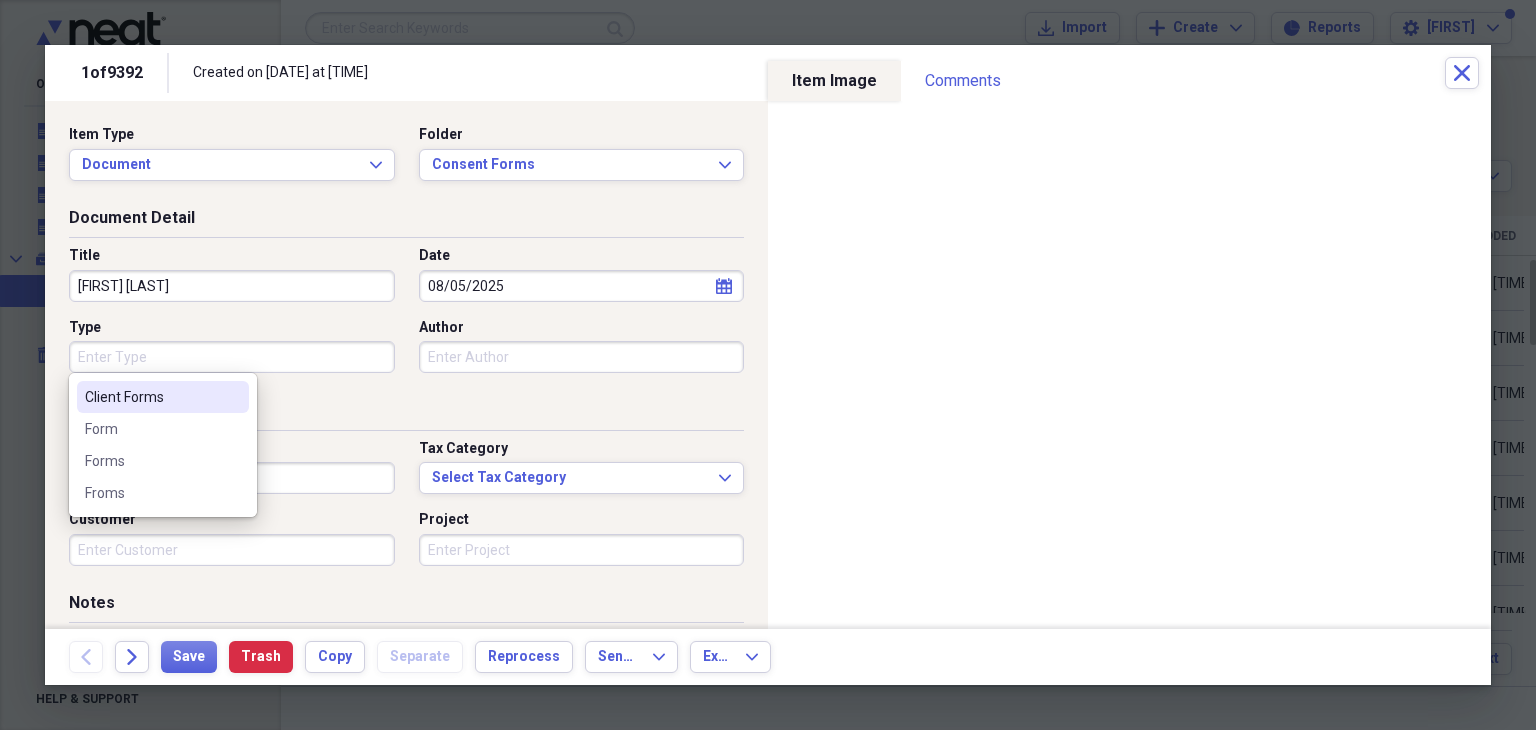 click on "Type" at bounding box center [232, 357] 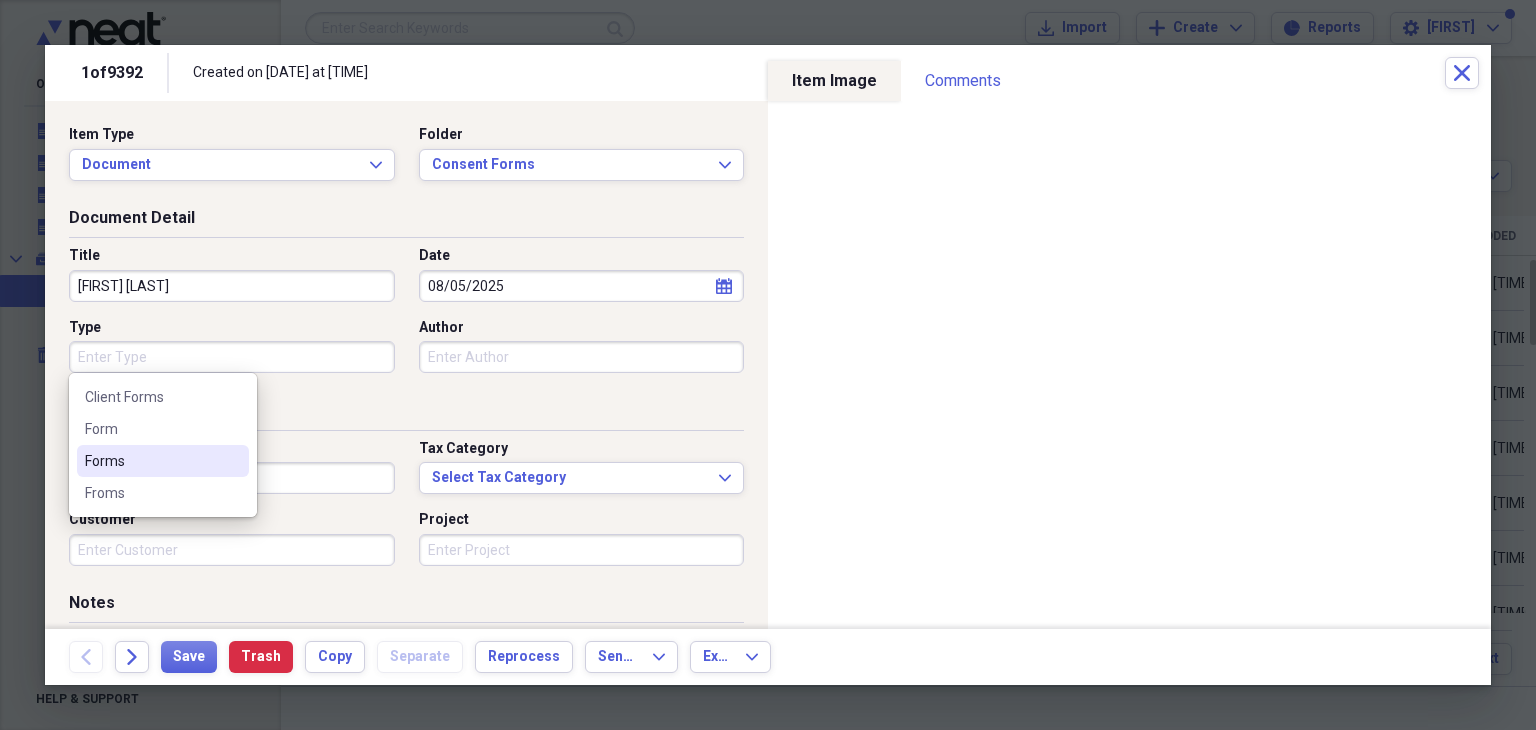 click on "Forms" at bounding box center (151, 461) 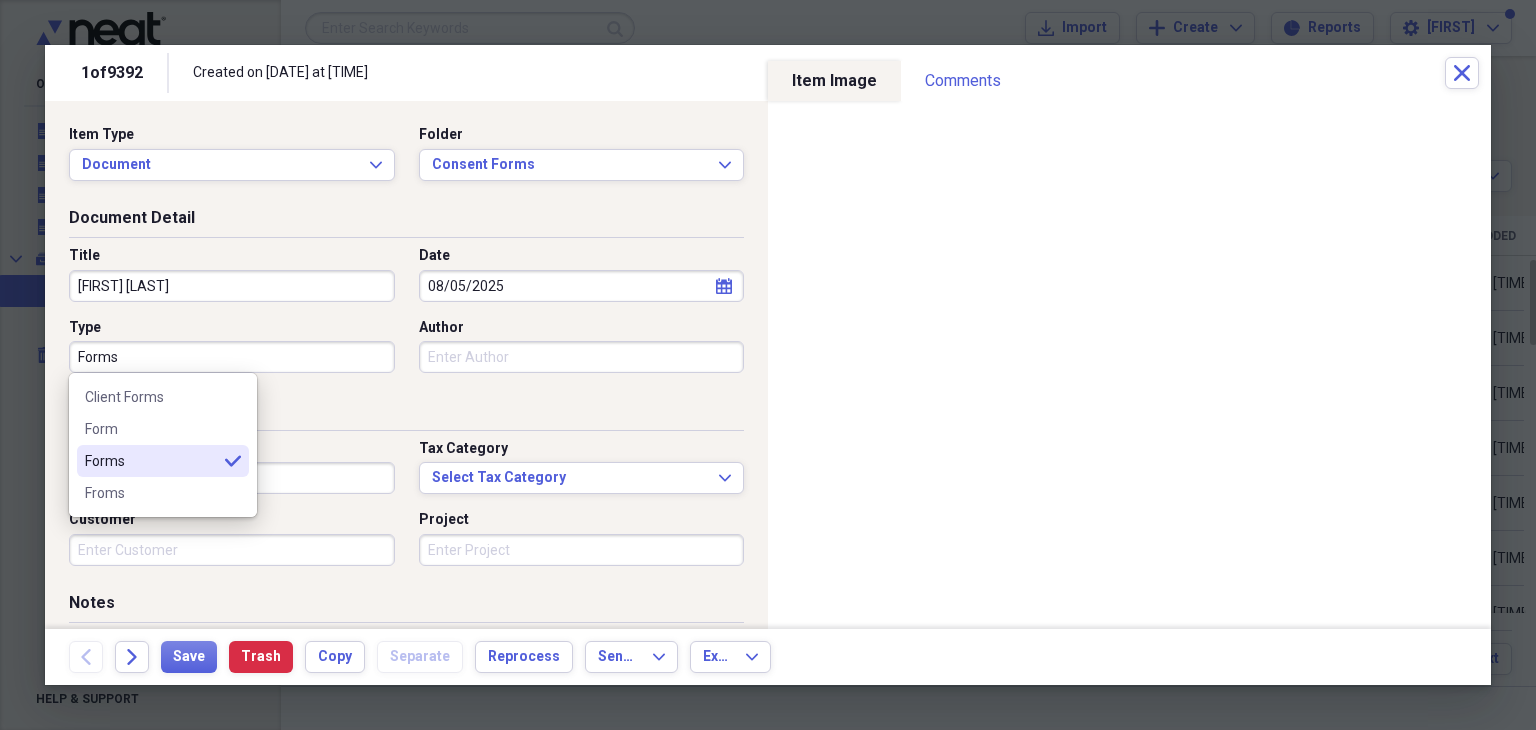 type on "Forms" 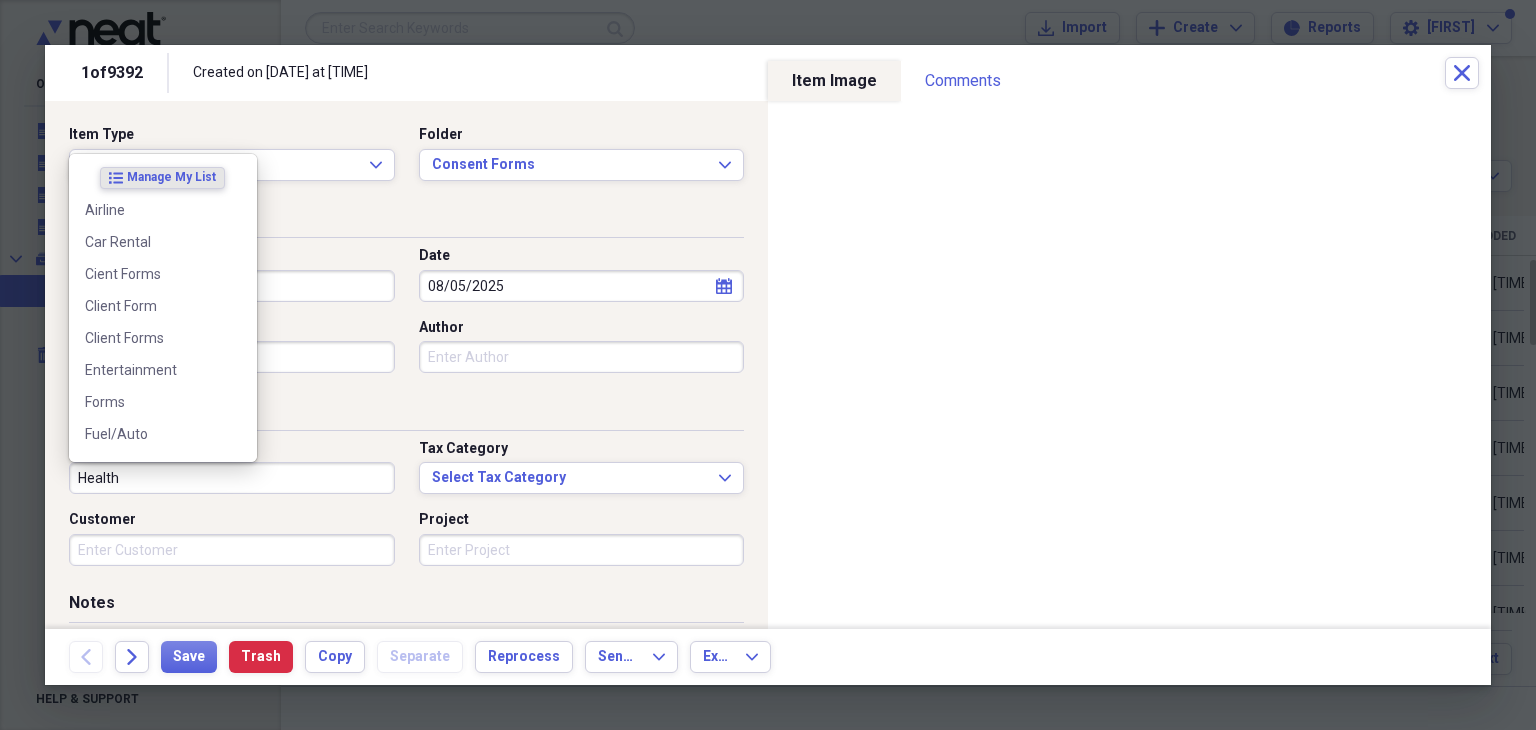 click on "Health" at bounding box center (232, 478) 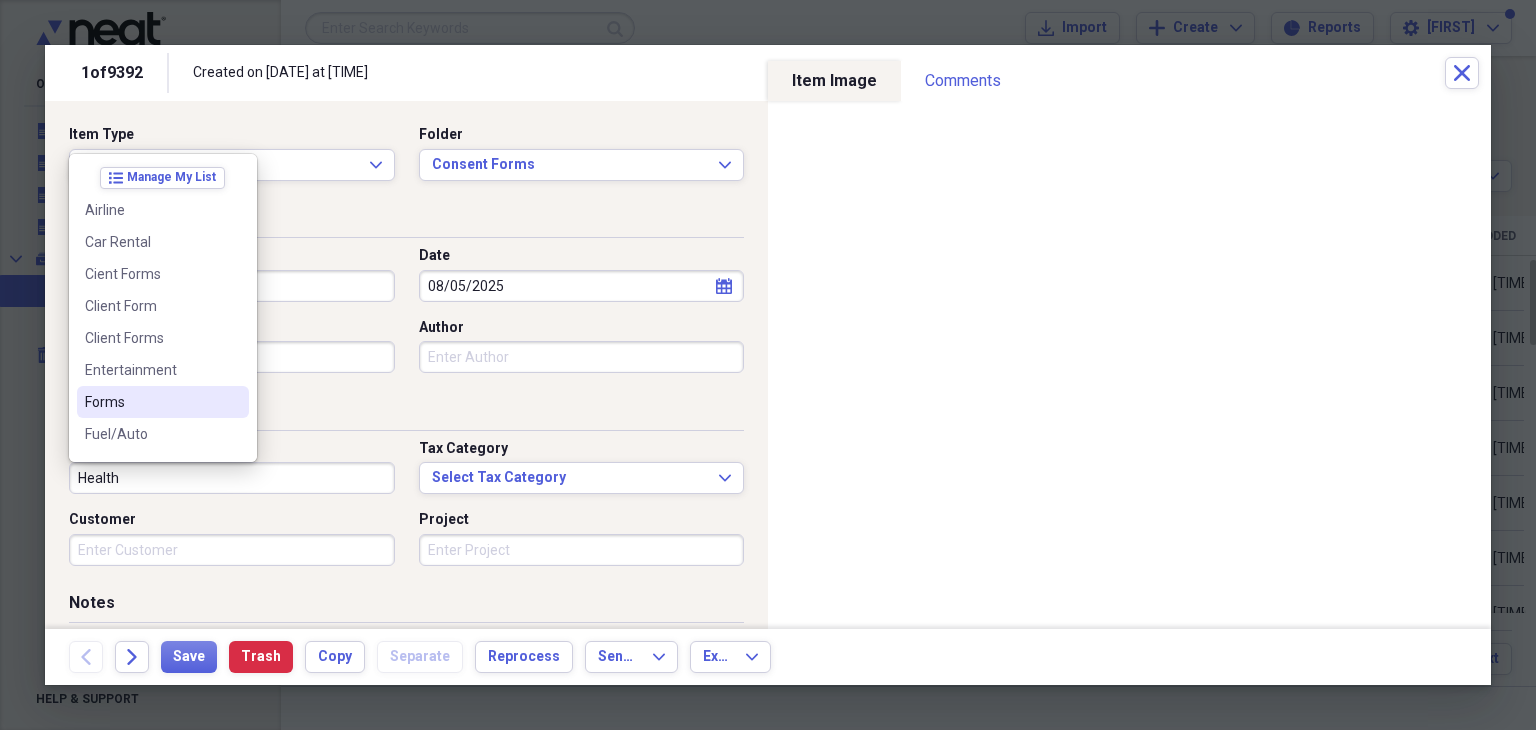 click on "Forms" at bounding box center [151, 402] 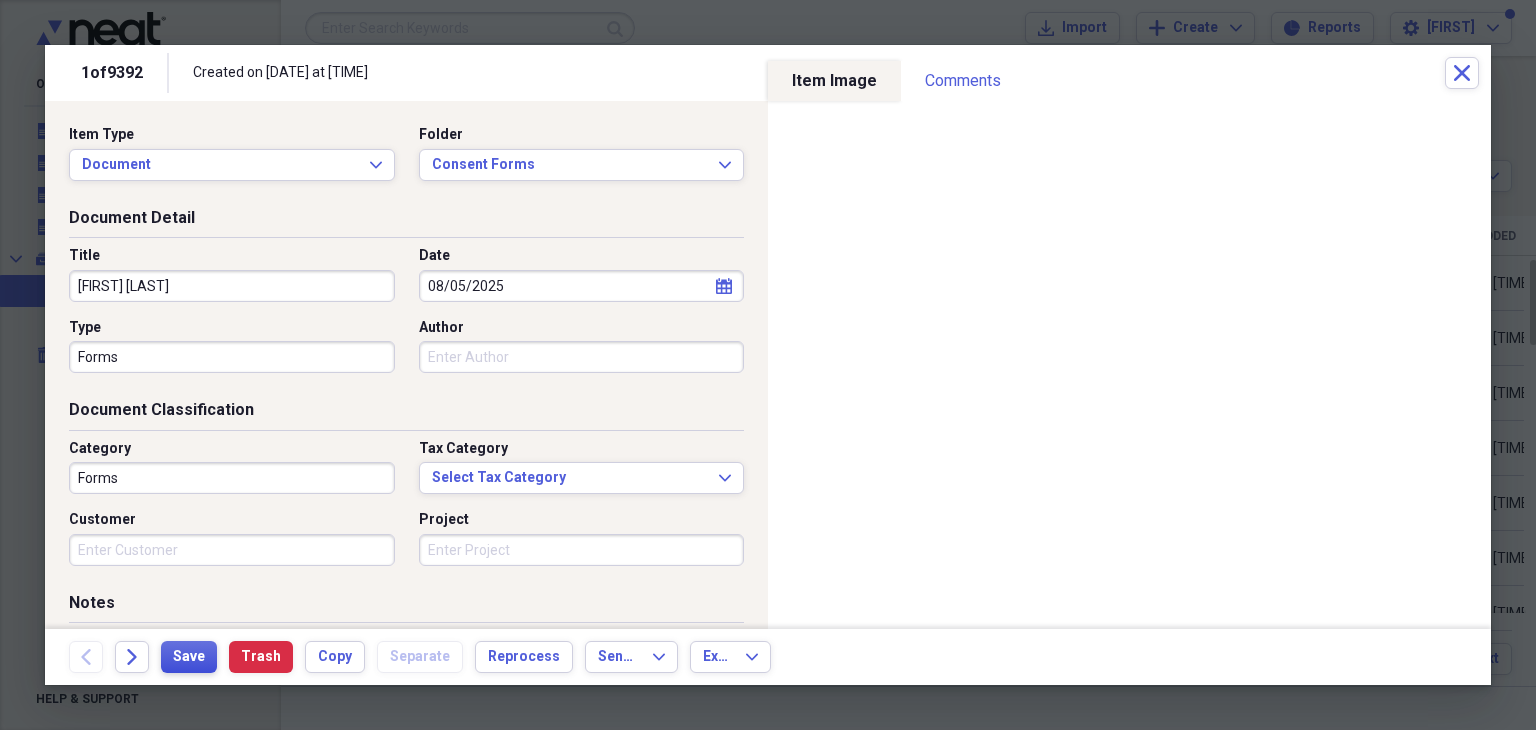 click on "Save" at bounding box center (189, 657) 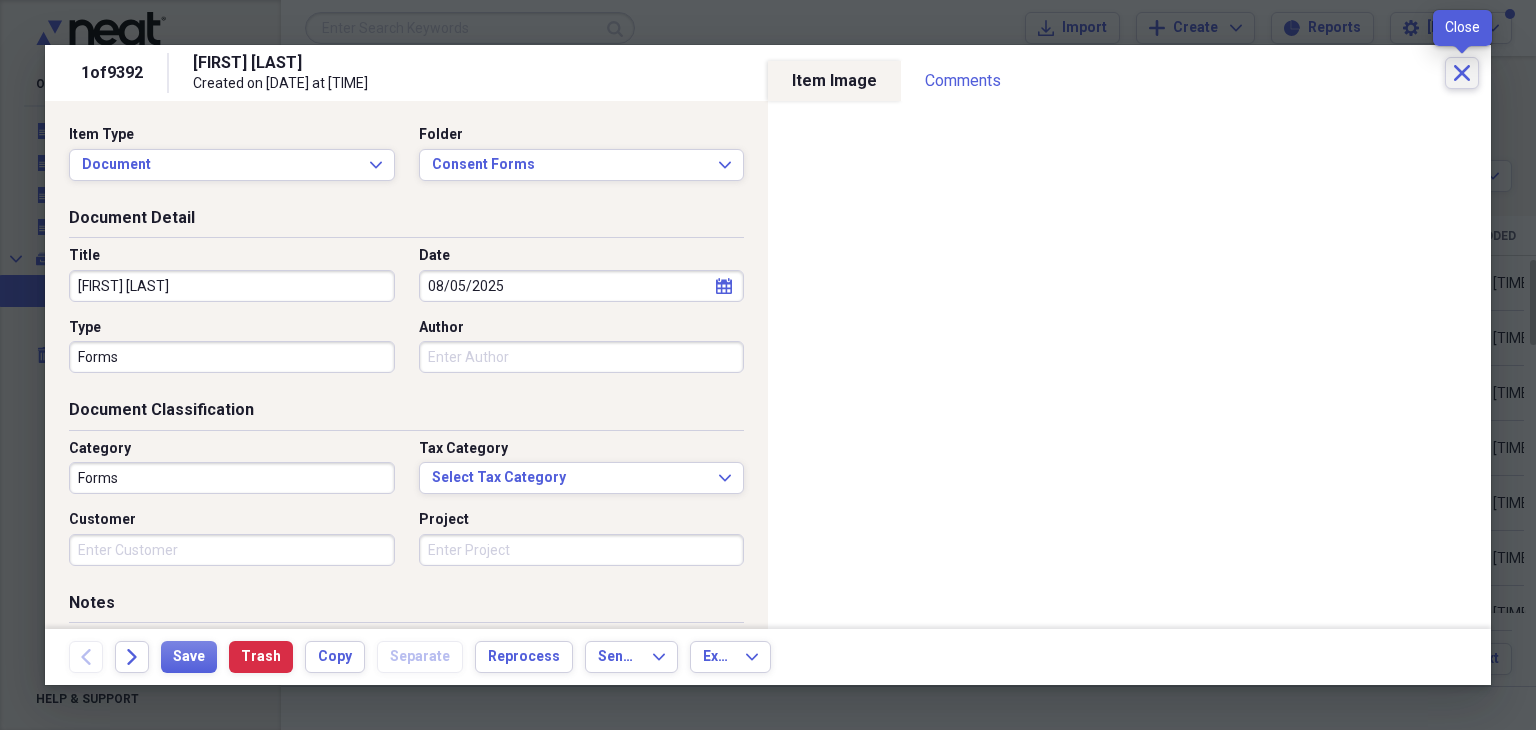 click on "Close" at bounding box center (1462, 73) 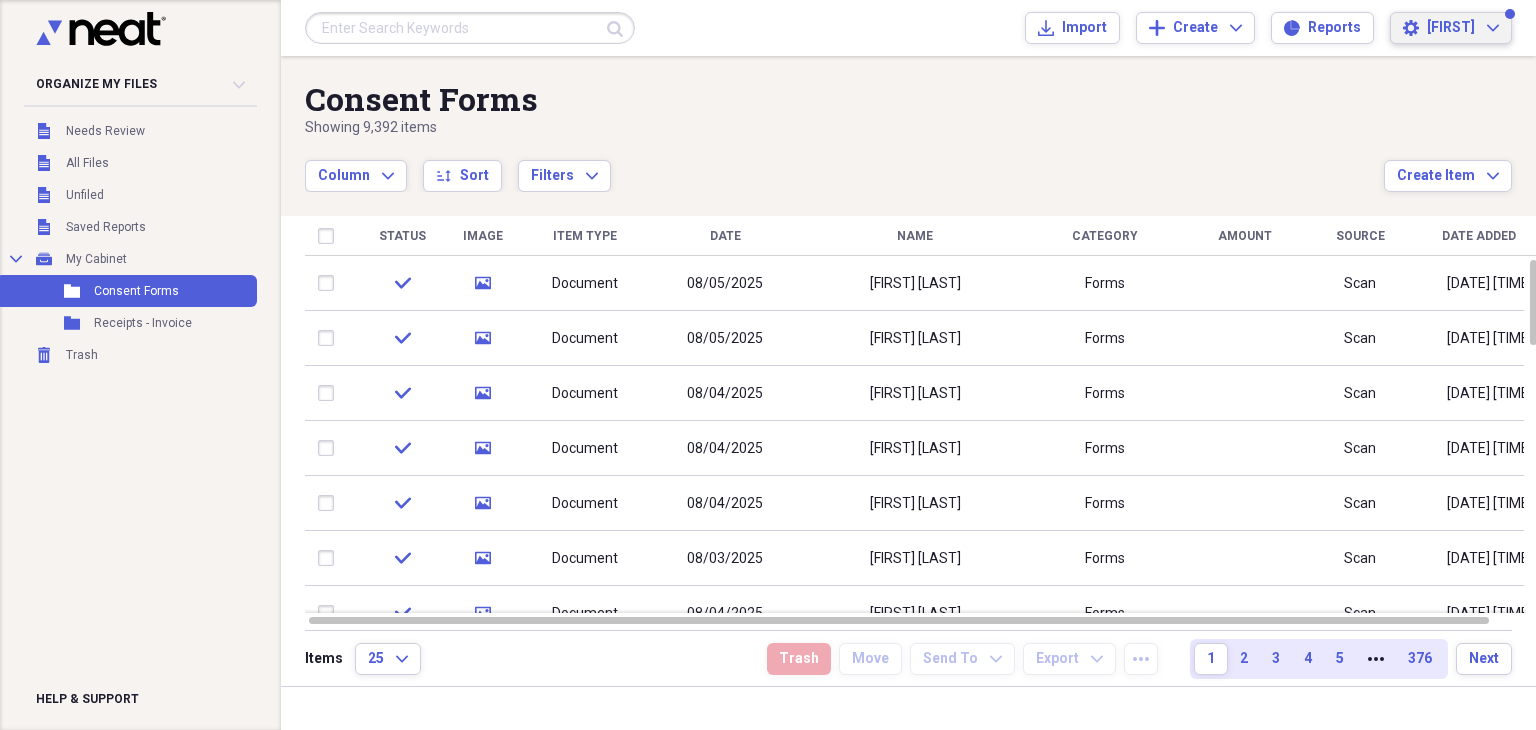 click 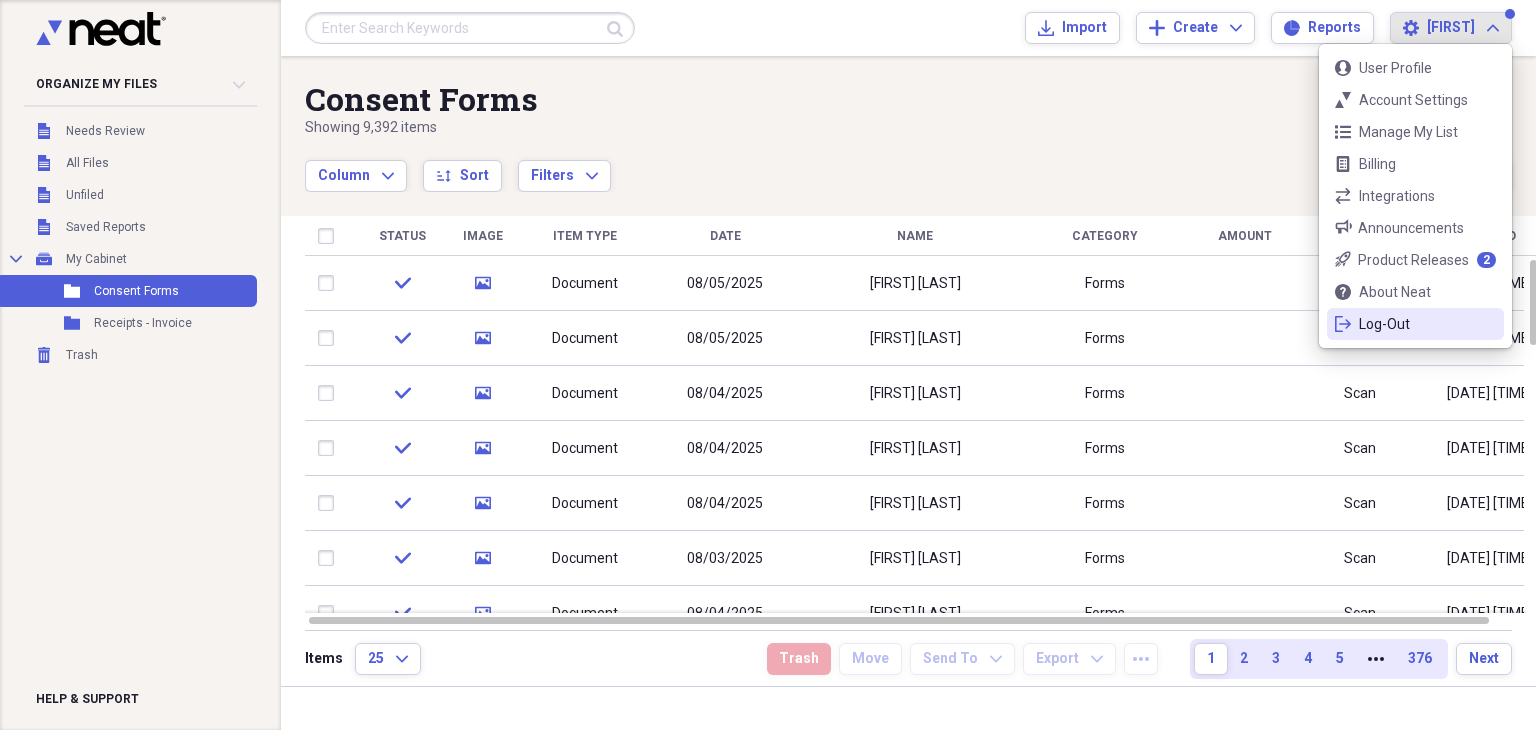 click on "Log-Out" at bounding box center [1415, 324] 